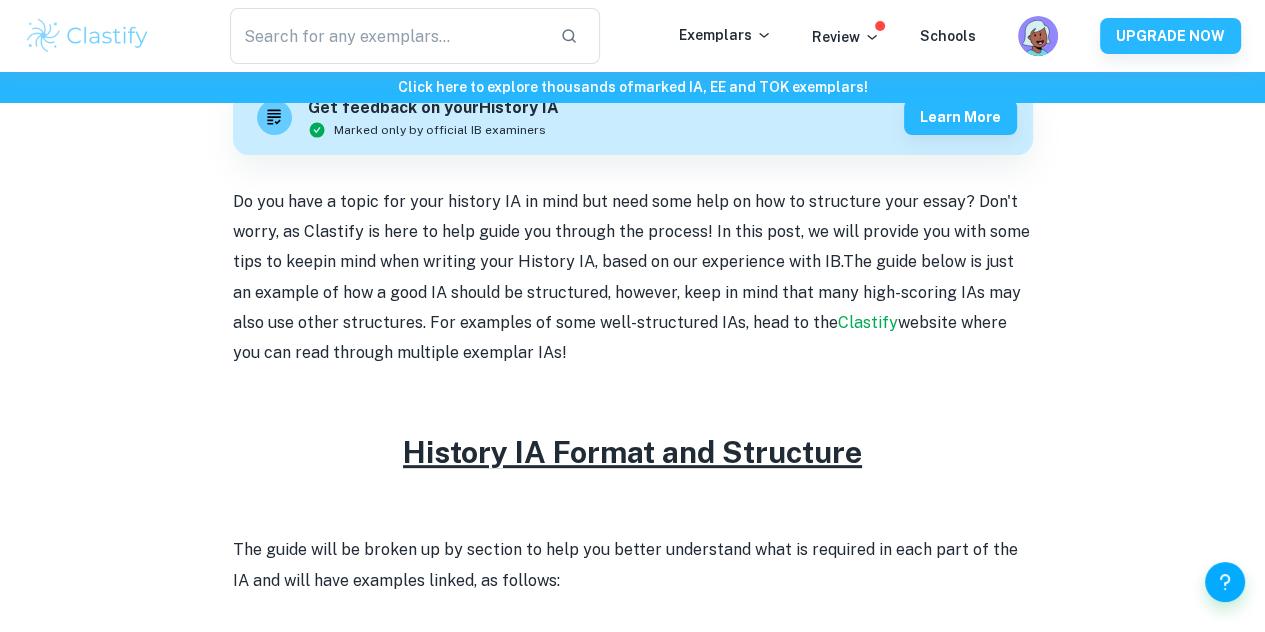 scroll, scrollTop: 626, scrollLeft: 0, axis: vertical 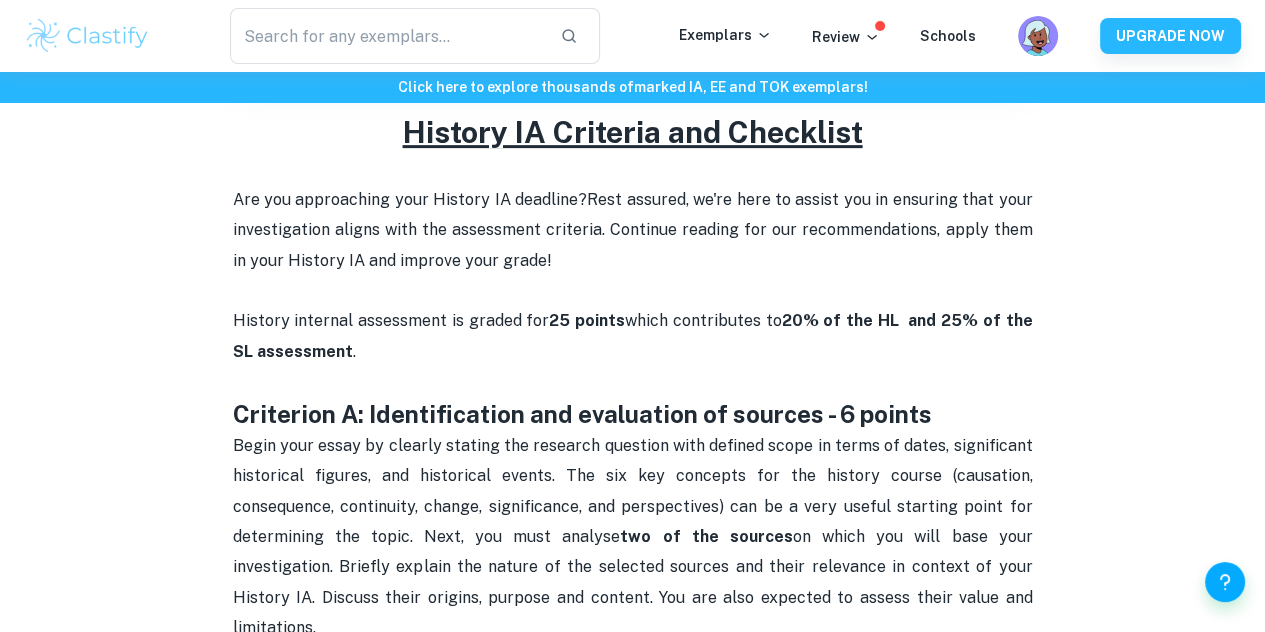 click on "History IA Criteria and Checklist By  [PERSON_NAME] • [DATE] Get feedback on your  History IA Marked only by official IB examiners Learn more History IA Criteria and Checklist Are you approaching your History IA deadline?  Rest assured, we're here to assist you in ensuring that your investigation aligns with the assessment criteria. Continue reading for our recommendations, apply them in your History IA and improve your grade! History internal assessment is graded for  25 points  which contributes to  20% of the HL  and 25% of the SL assessment .    Criterion A: Identification and evaluation of sources - 6 points  Begin your essay by clearly stating the research question with defined scope in terms of dates, significant historical figures, and historical events. The six key concepts for the history course (causation, consequence, continuity, change, significance, and perspectives) can be a very useful starting point for determining the topic. Next, you must analyse  two of the sources    See  7" at bounding box center (632, 1186) 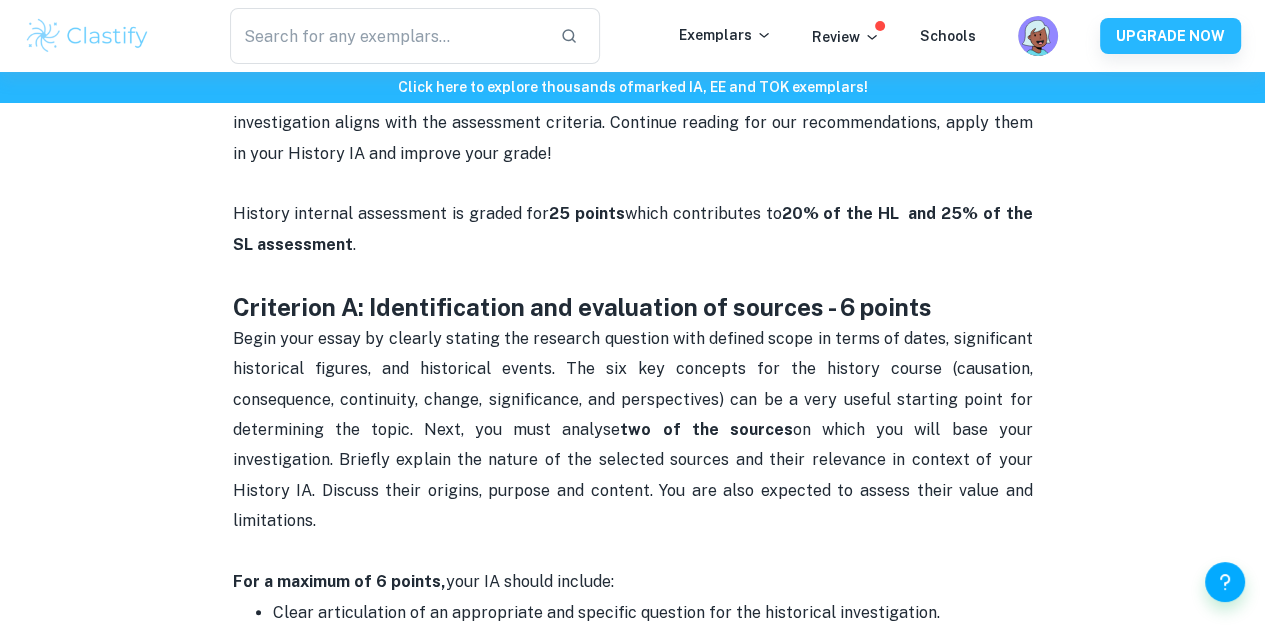 scroll, scrollTop: 906, scrollLeft: 0, axis: vertical 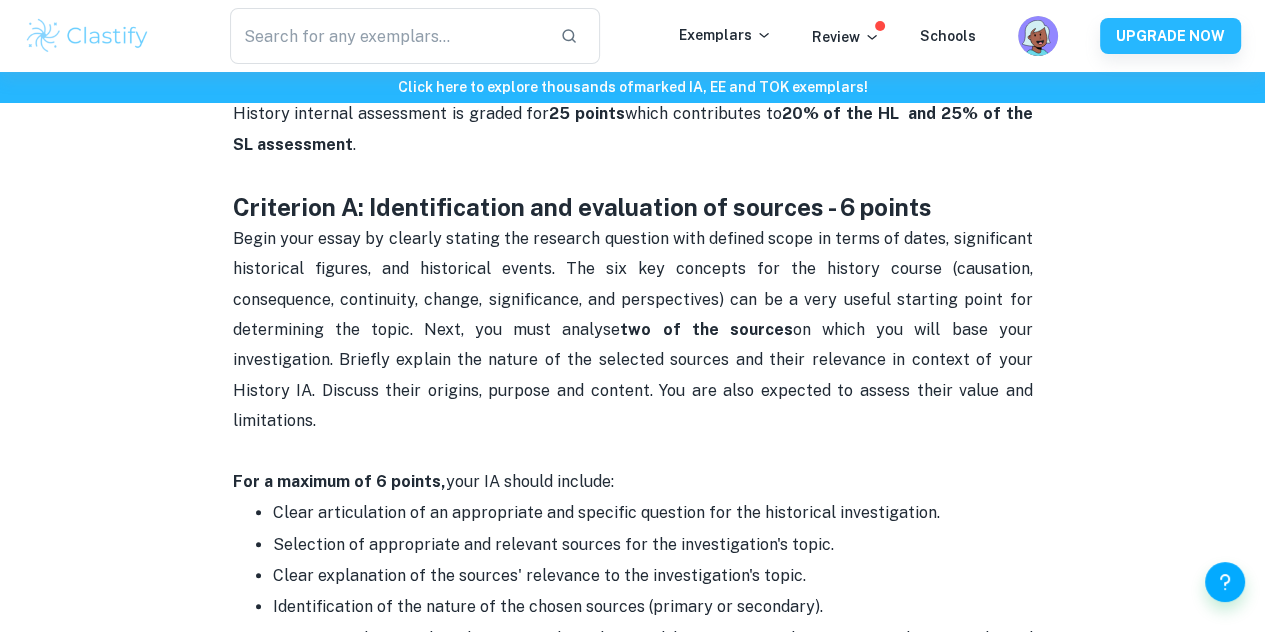 click on "Are you approaching your History IA deadline?  Rest assured, we're here to assist you in ensuring that your investigation aligns with the assessment criteria. Continue reading for our recommendations, apply them in your History IA and improve your grade! History internal assessment is graded for  25 points  which contributes to  20% of the HL  and 25% of the SL assessment ." at bounding box center [633, 69] 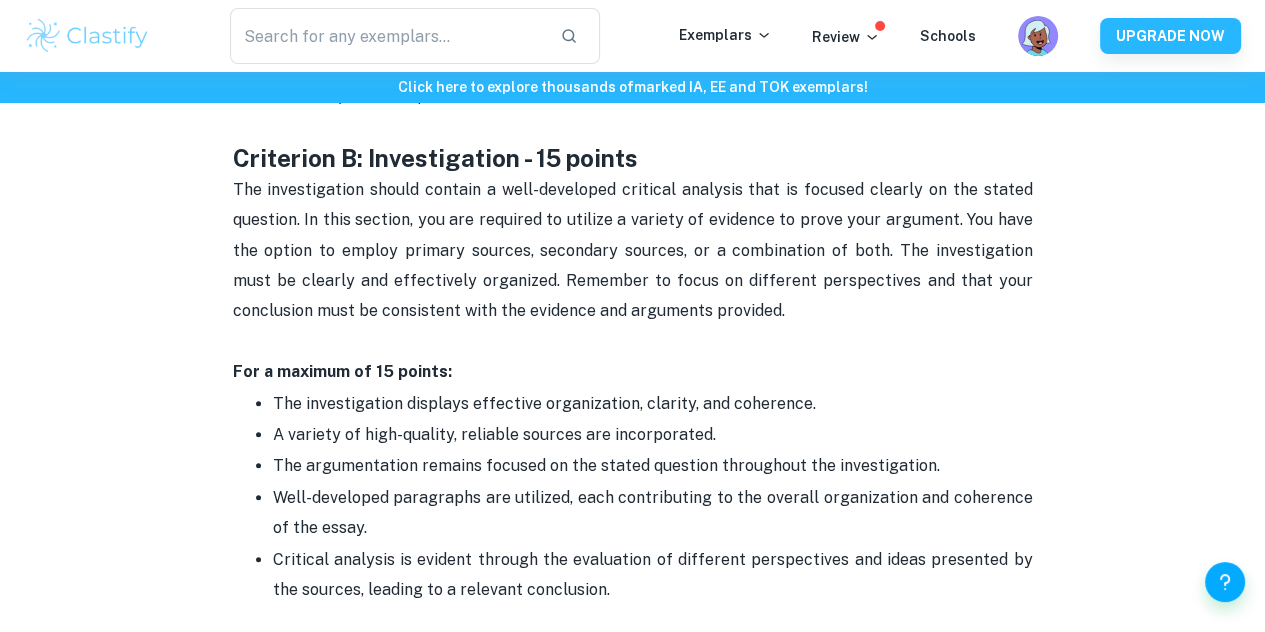 scroll, scrollTop: 1506, scrollLeft: 0, axis: vertical 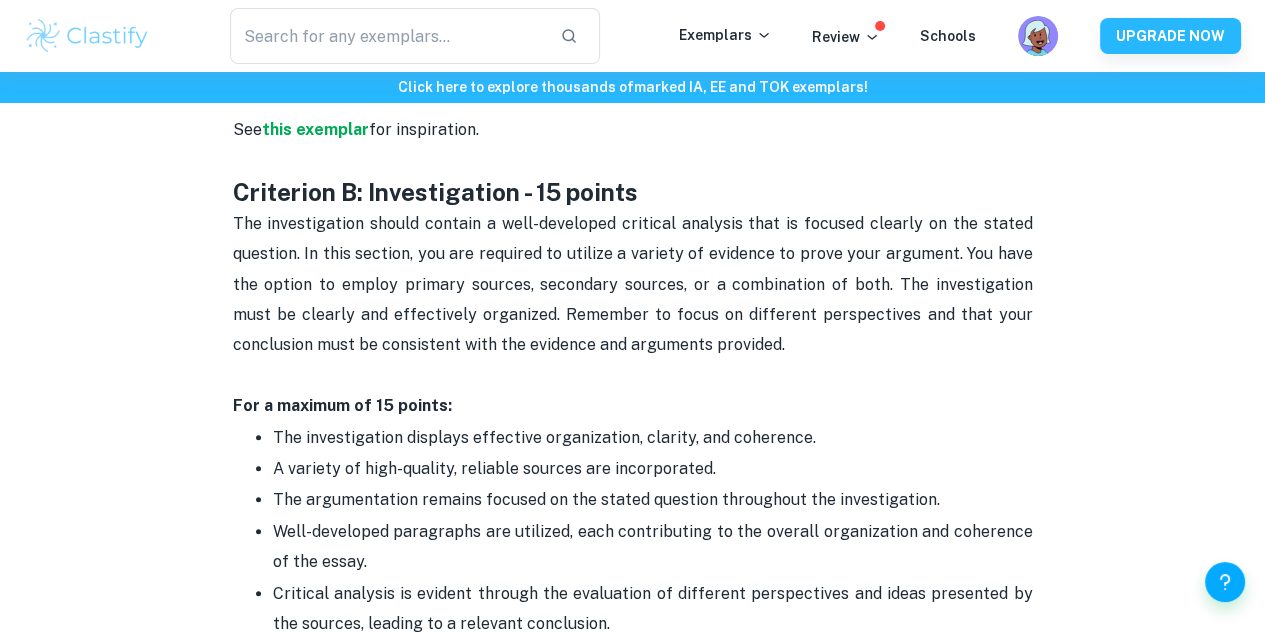 click on "Criterion B: Investigation - 15 points" at bounding box center [633, 192] 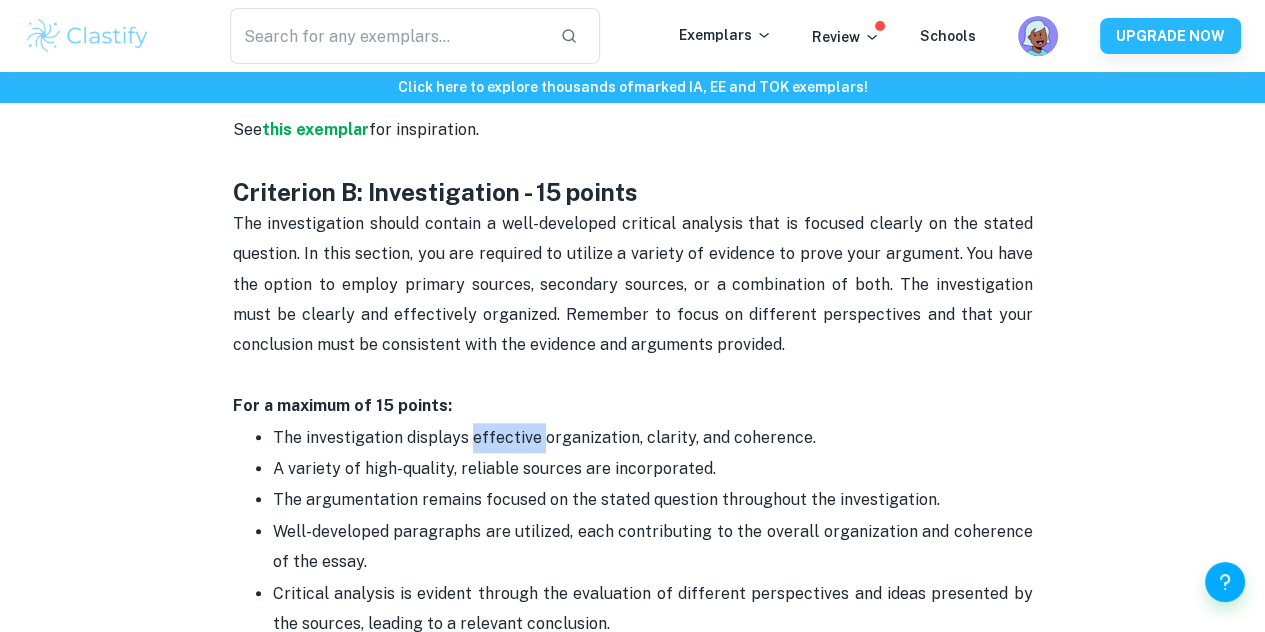 click on "The investigation displays effective organization, clarity, and coherence." at bounding box center [544, 437] 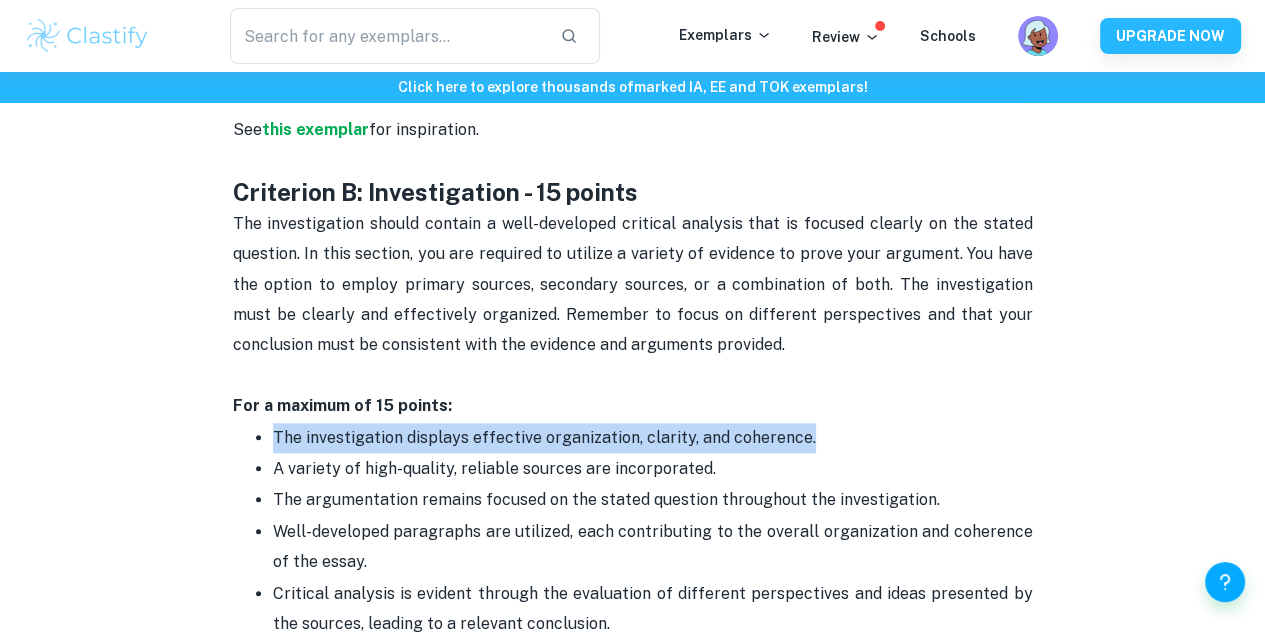 click on "The investigation displays effective organization, clarity, and coherence." at bounding box center [544, 437] 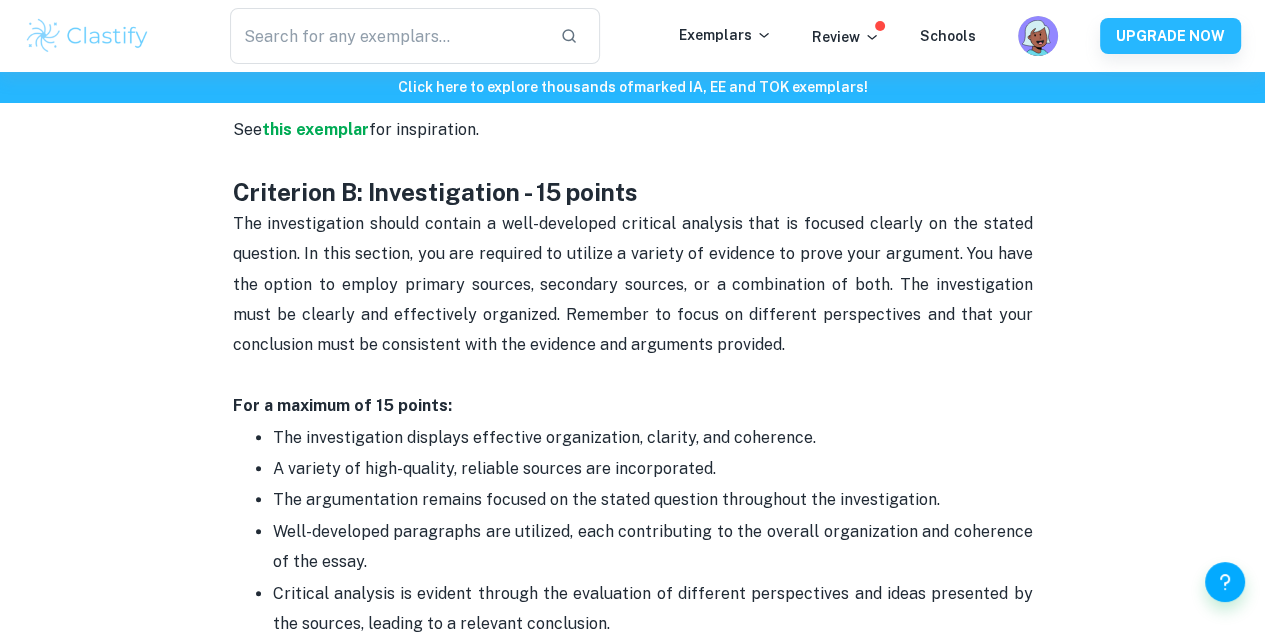 click on "The investigation should contain a well-developed critical analysis that is focused clearly on the stated question. In this section, you are required to utilize a variety of evidence to prove your argument. You have the option to employ primary sources, secondary sources, or a combination of both. The investigation must be clearly and effectively organized. Remember to focus on different perspectives and that your conclusion must be consistent with the evidence and arguments provided." at bounding box center [633, 300] 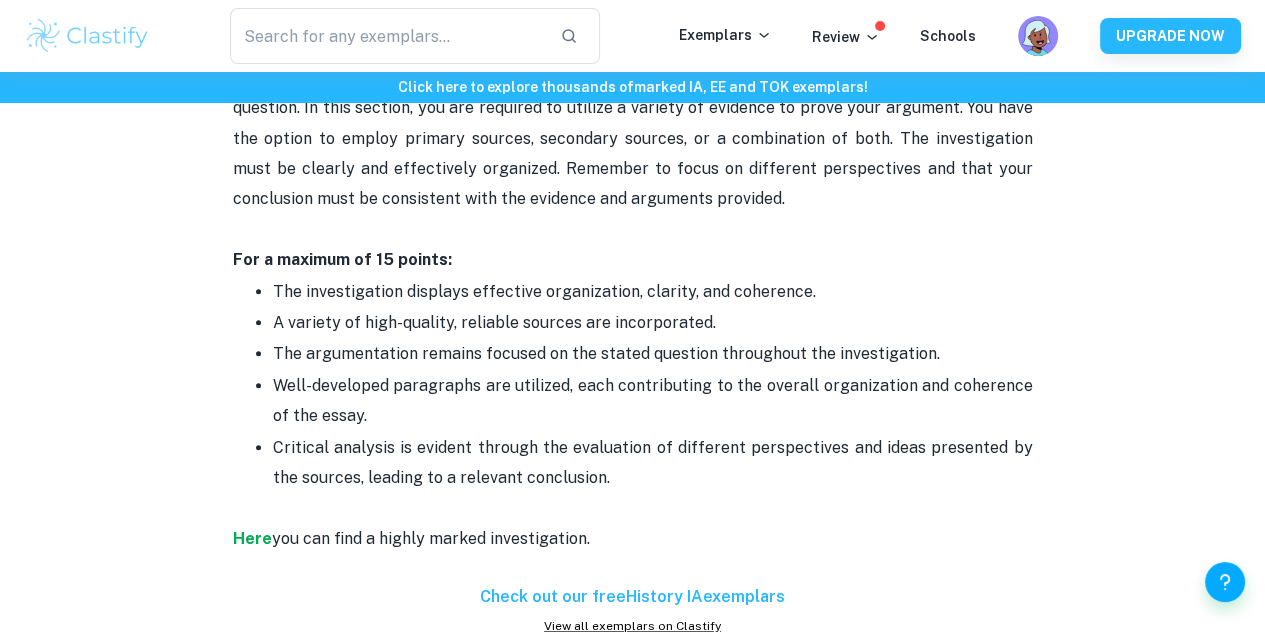 scroll, scrollTop: 1672, scrollLeft: 0, axis: vertical 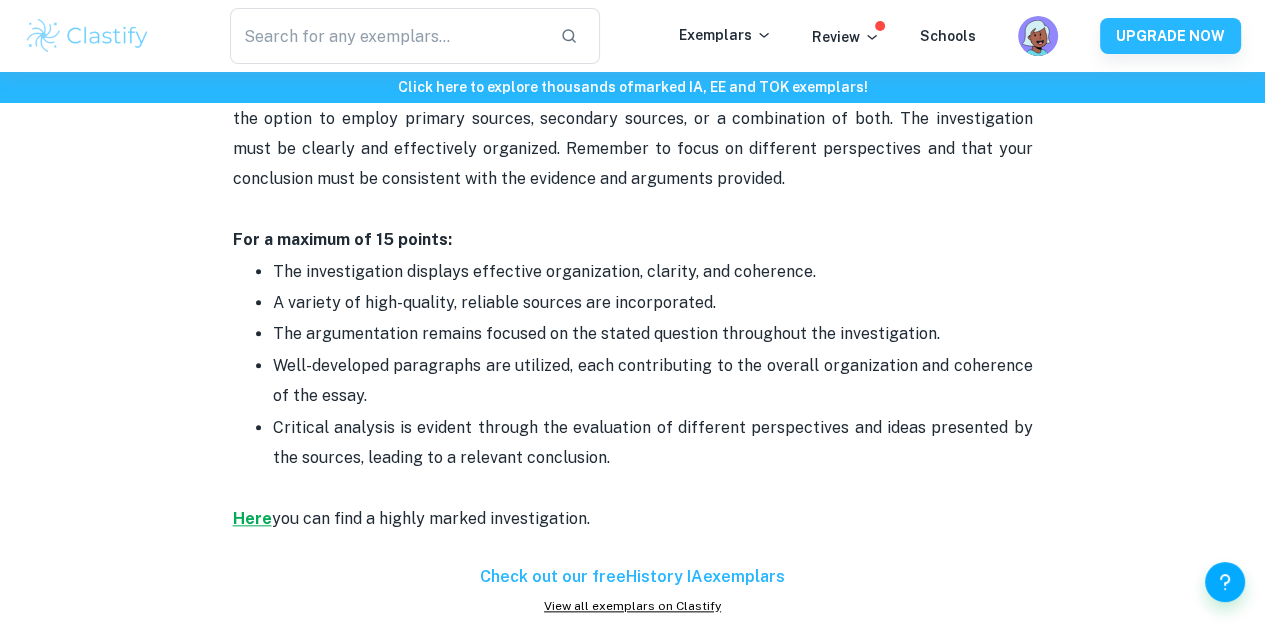 click on "Here" at bounding box center [252, 518] 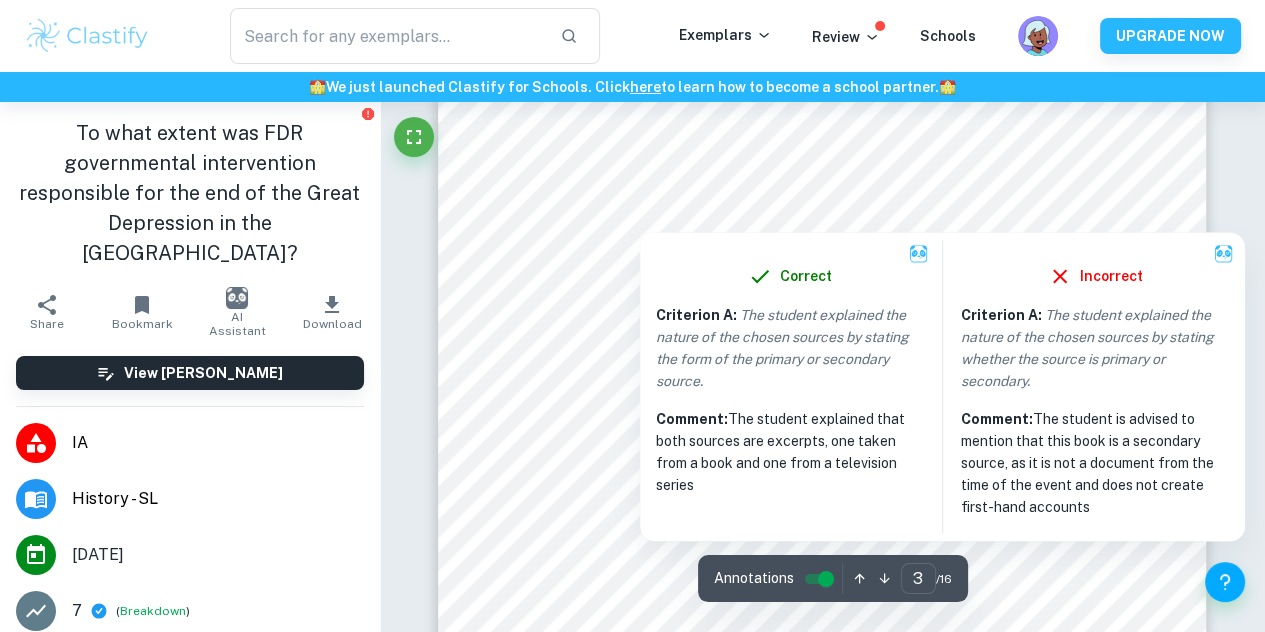scroll, scrollTop: 2585, scrollLeft: 0, axis: vertical 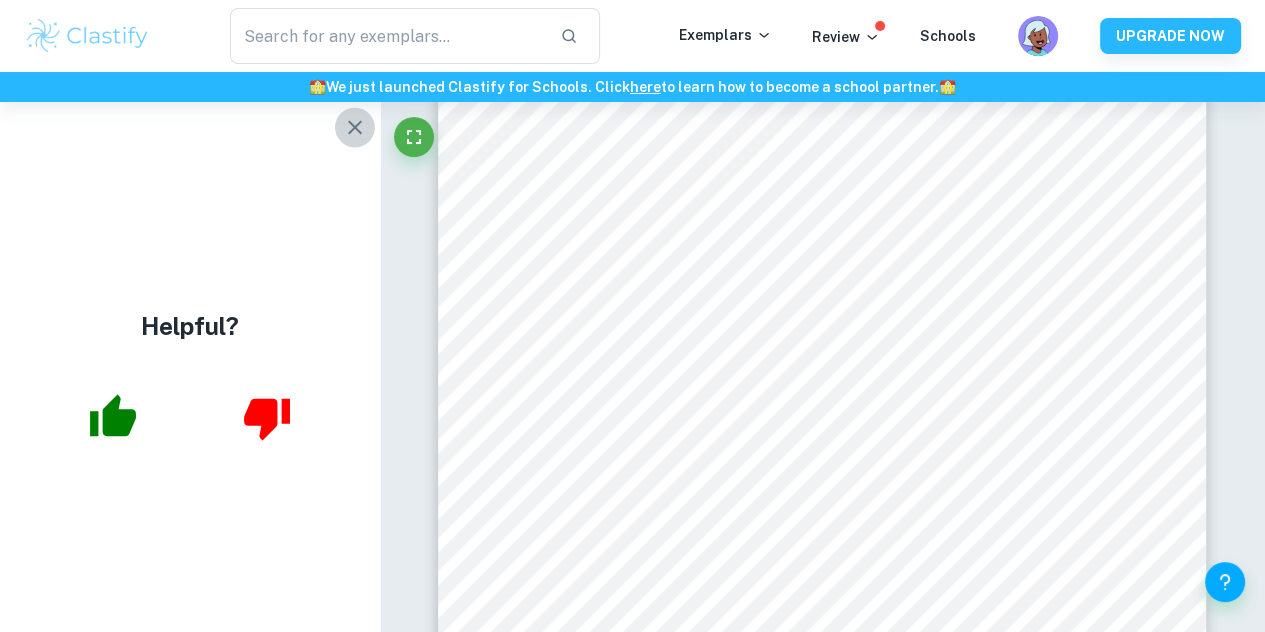 click 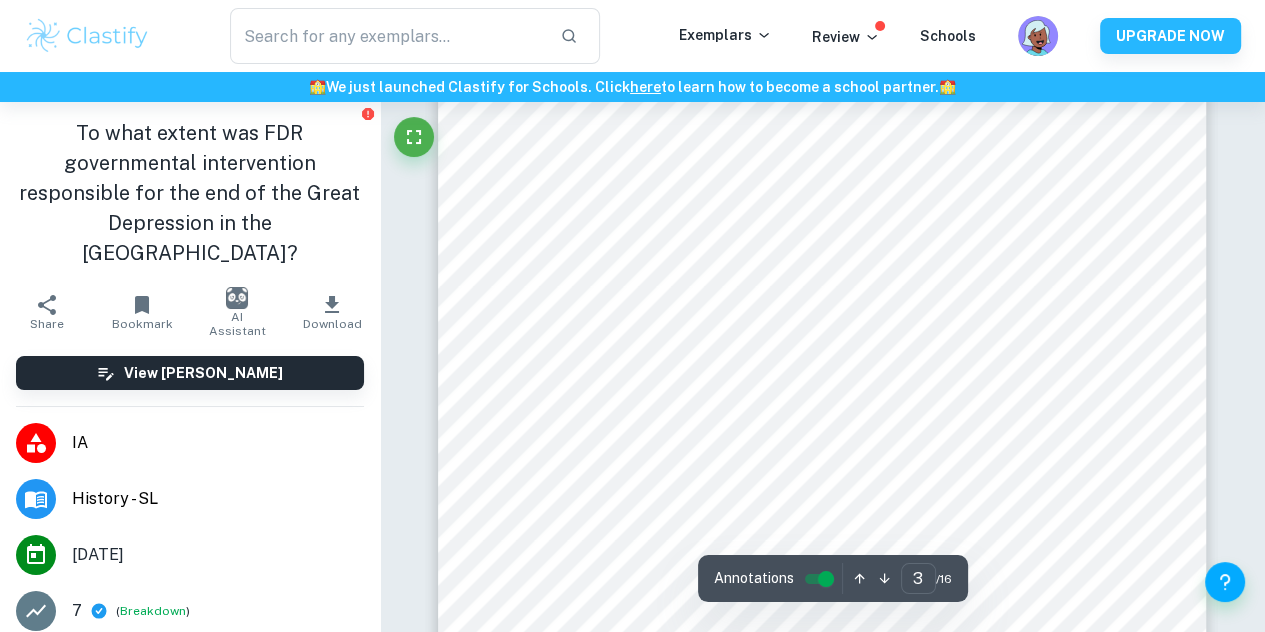 scroll, scrollTop: 2752, scrollLeft: 0, axis: vertical 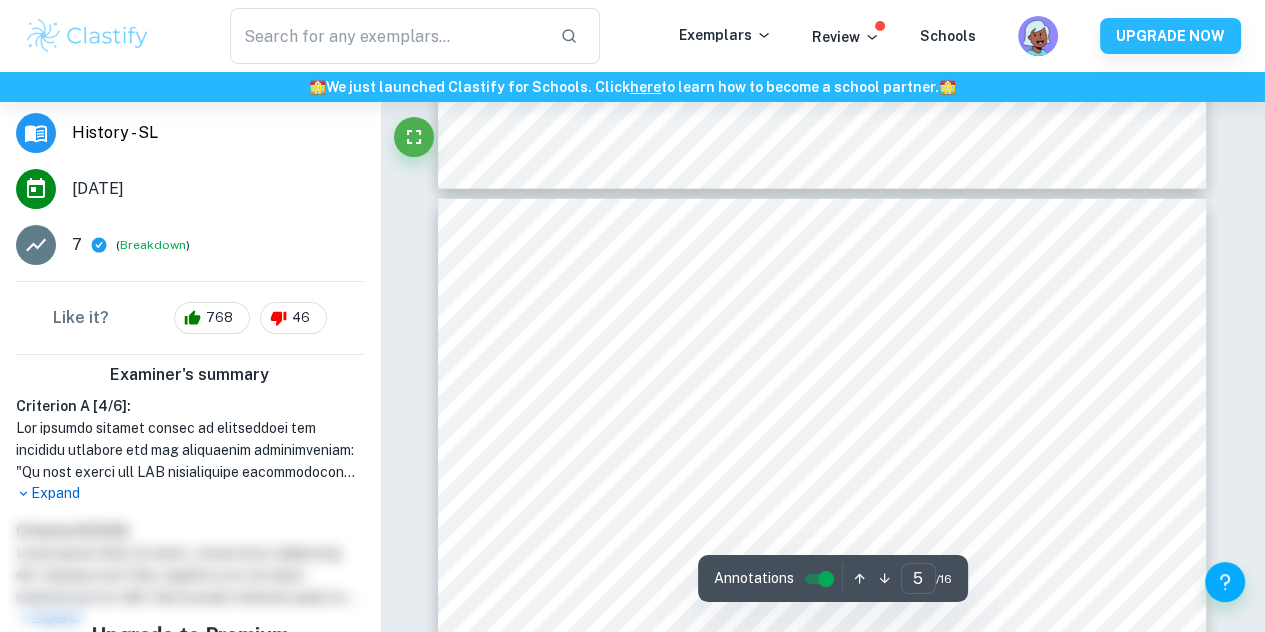 type on "4" 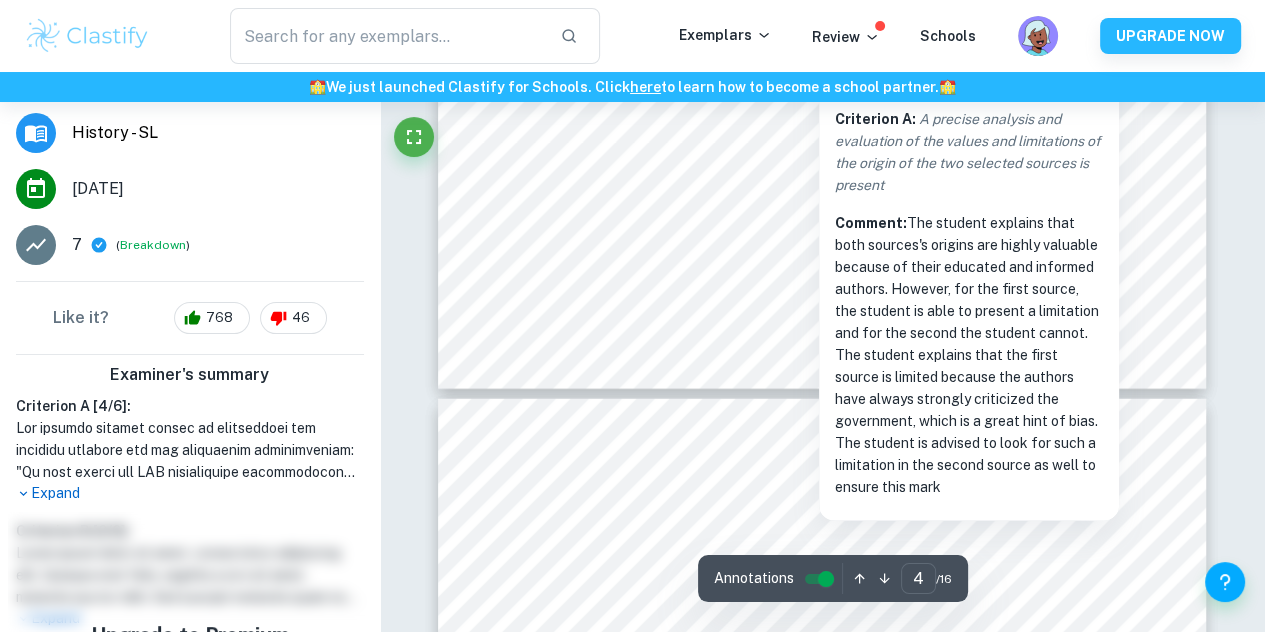 scroll, scrollTop: 4052, scrollLeft: 0, axis: vertical 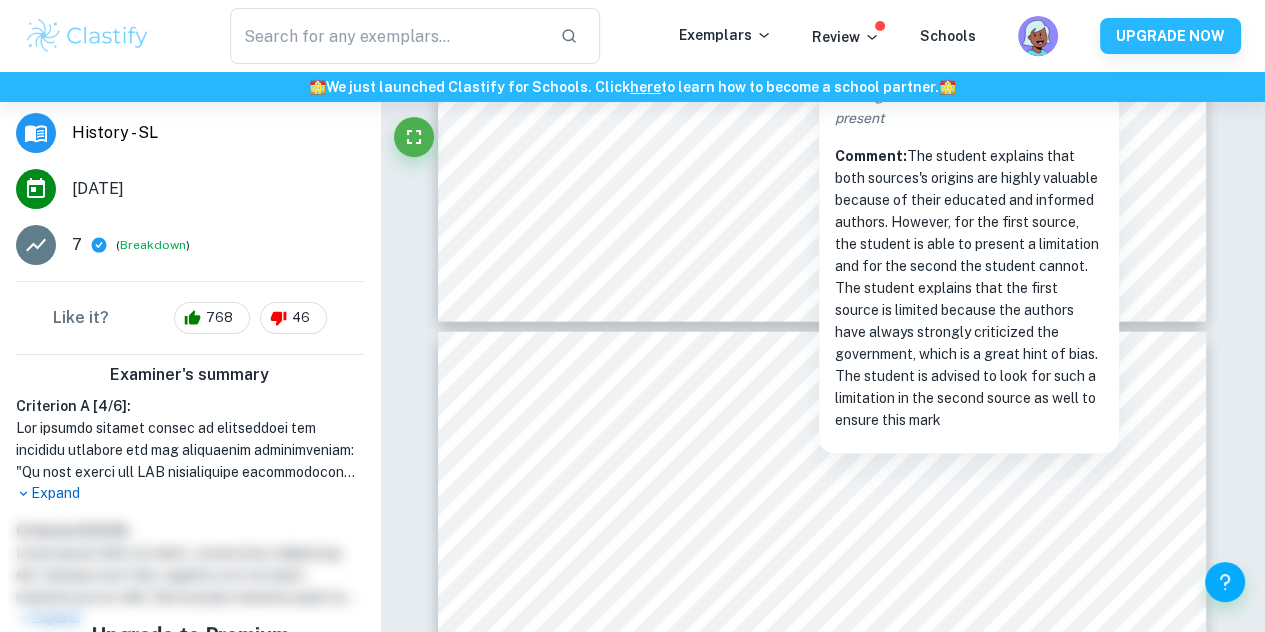 click on "Comment:  The student explains that both sources's origins are highly valuable because of their educated and informed authors. However, for the first source, the student is able to present a limitation and for the second the student cannot. The student explains that the first source is limited because the authors have always strongly criticized the government, which is a great hint of bias. The student is advised to look for such a limitation in the second source as well to ensure this mark" at bounding box center (969, 288) 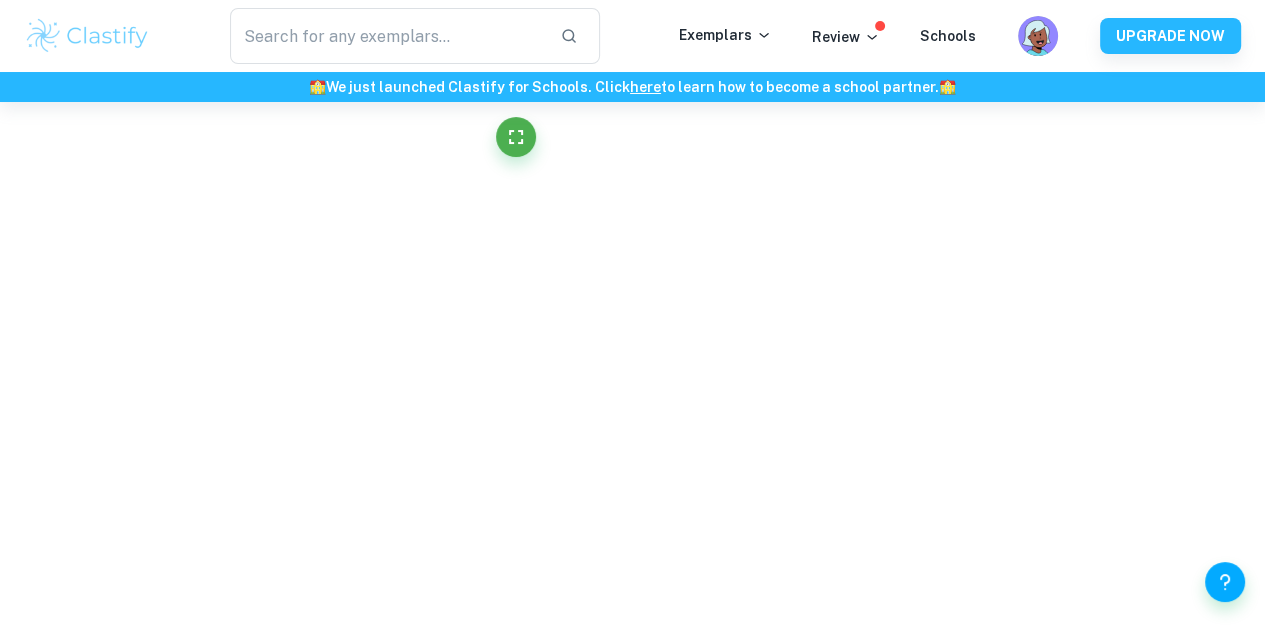 scroll, scrollTop: 4252, scrollLeft: 0, axis: vertical 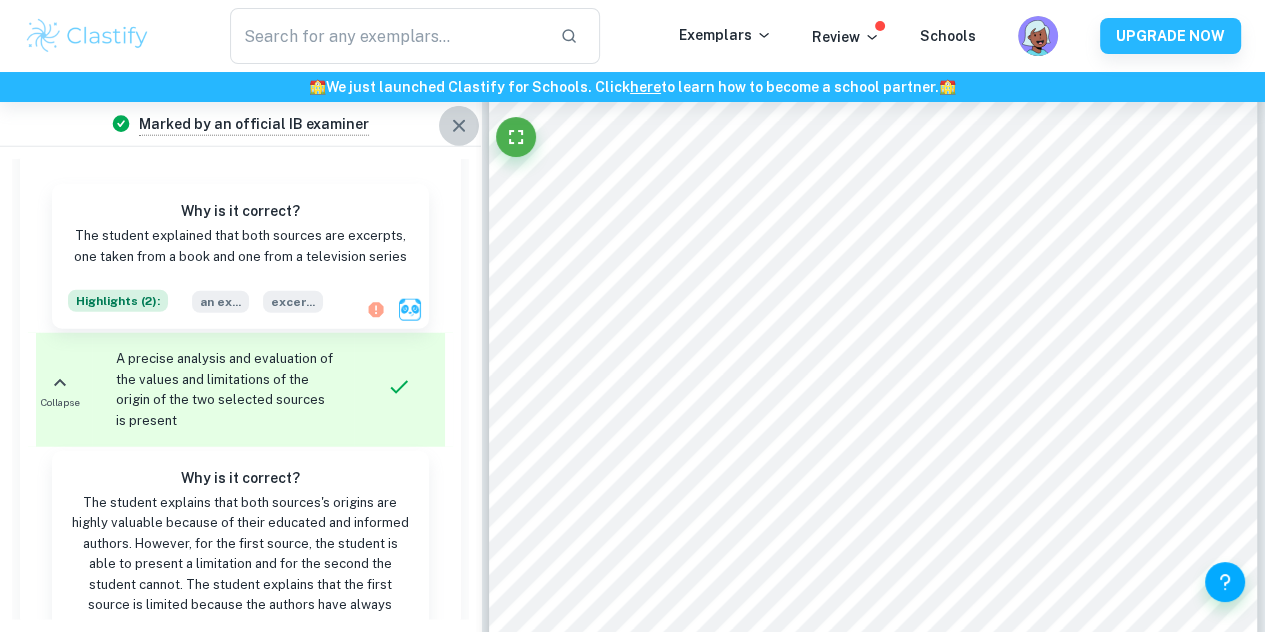 click 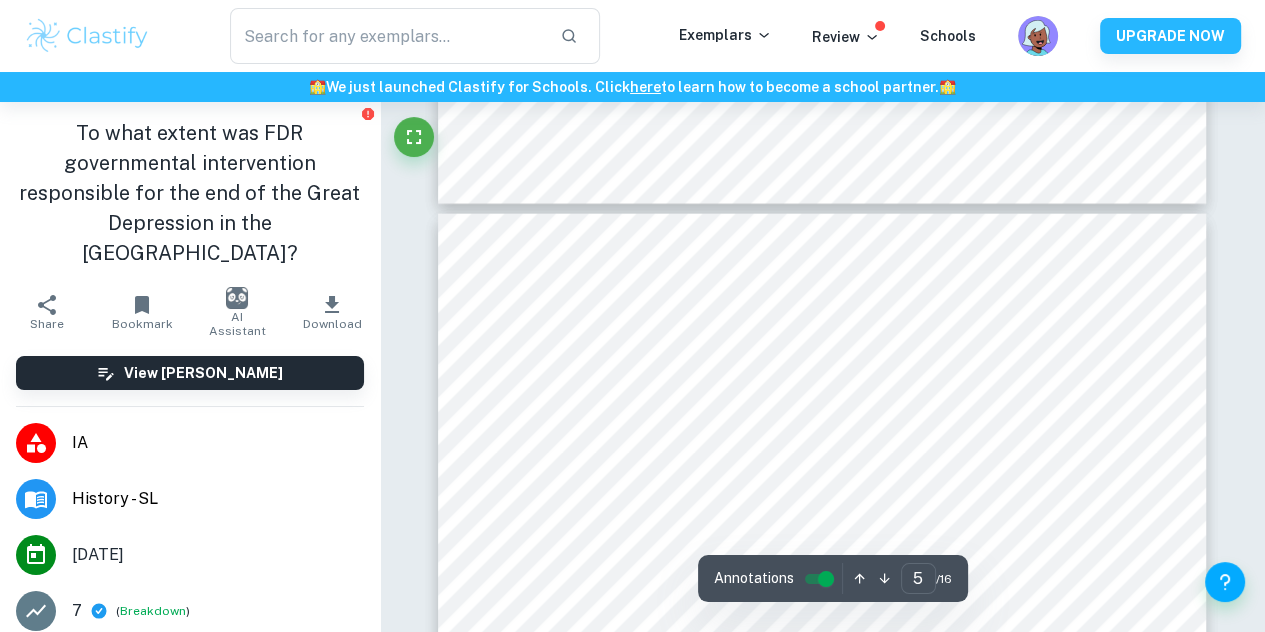 scroll, scrollTop: 3812, scrollLeft: 0, axis: vertical 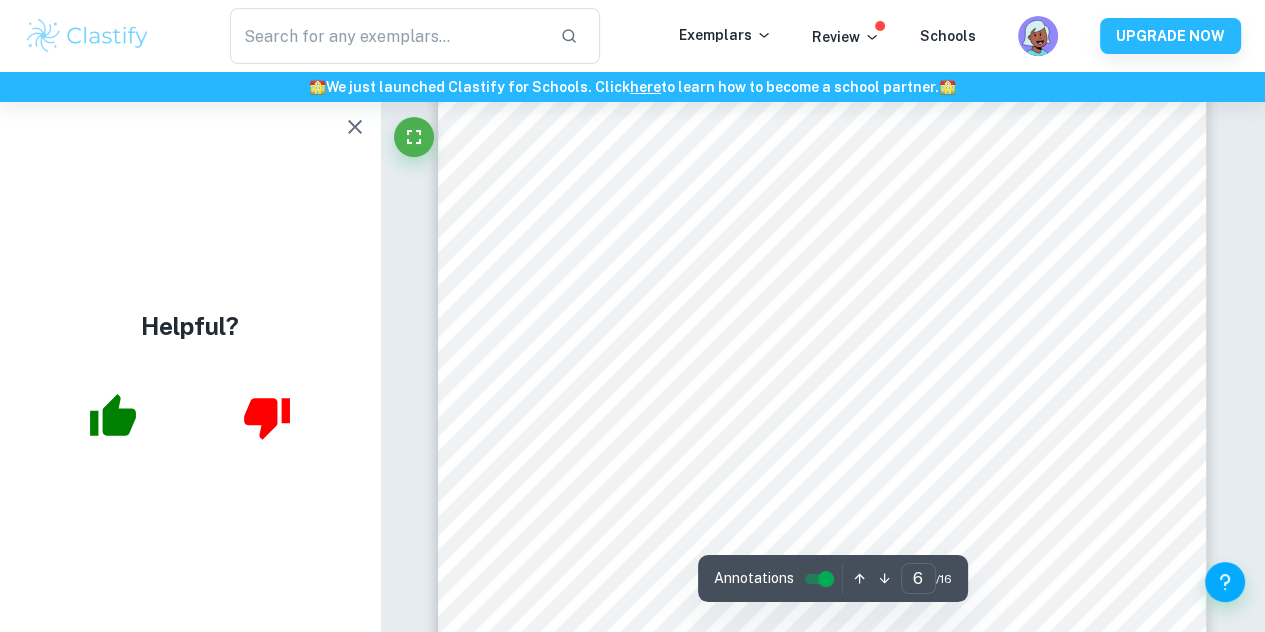click 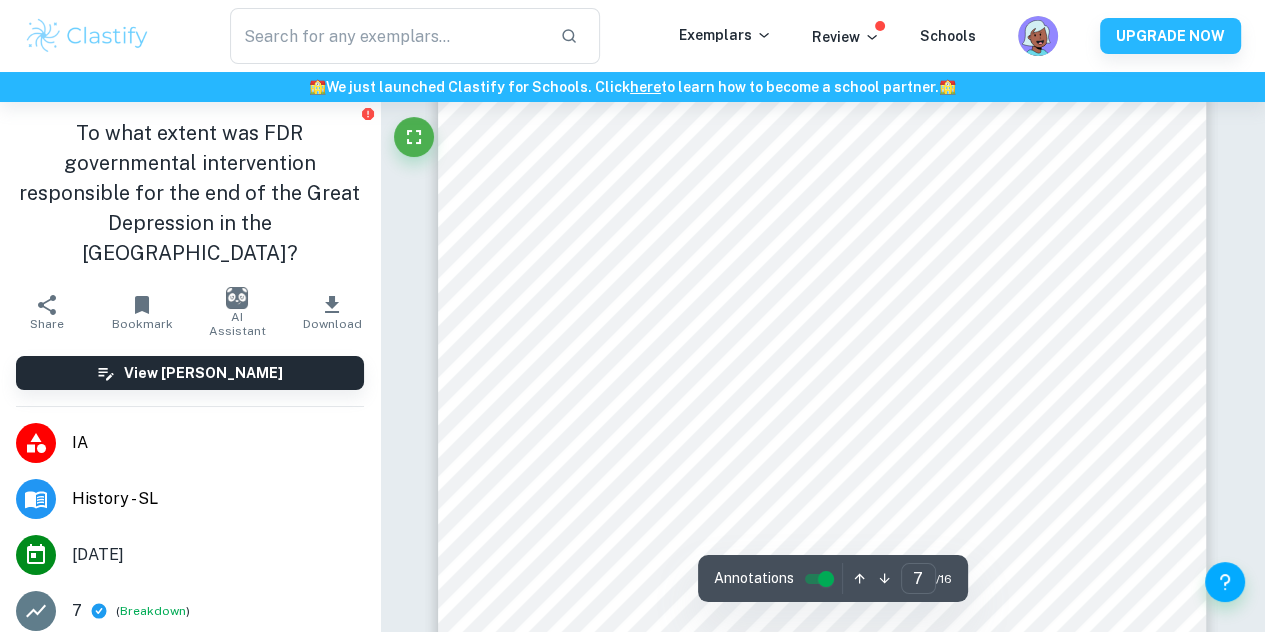 scroll, scrollTop: 6212, scrollLeft: 0, axis: vertical 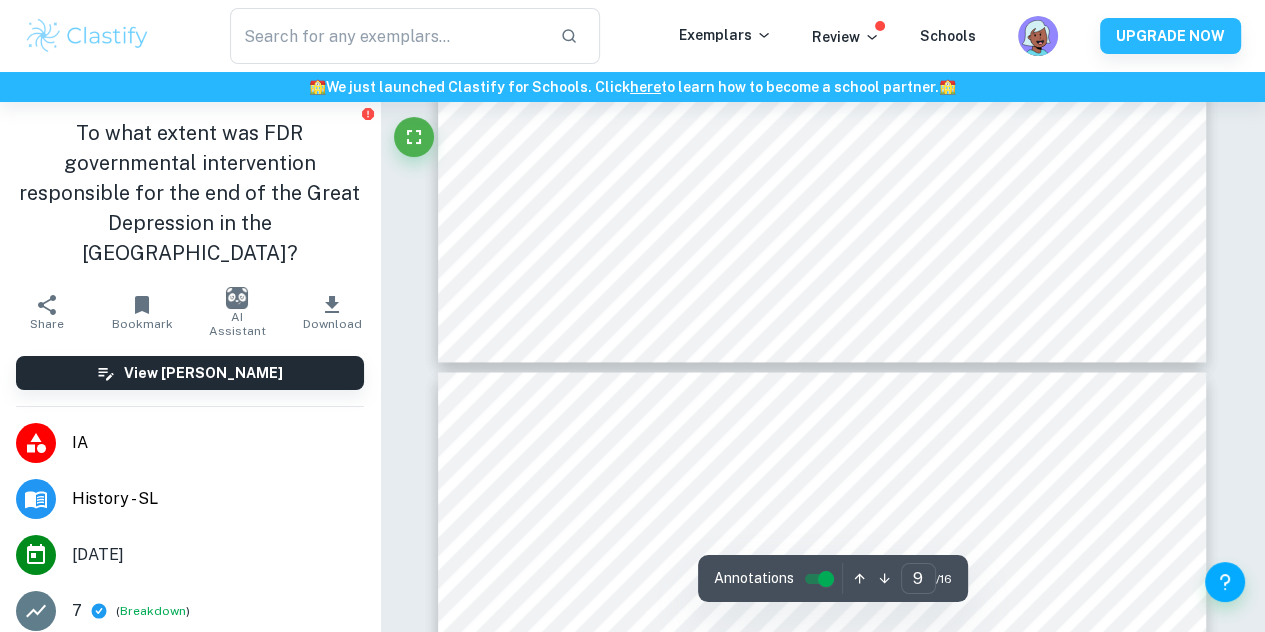 type on "10" 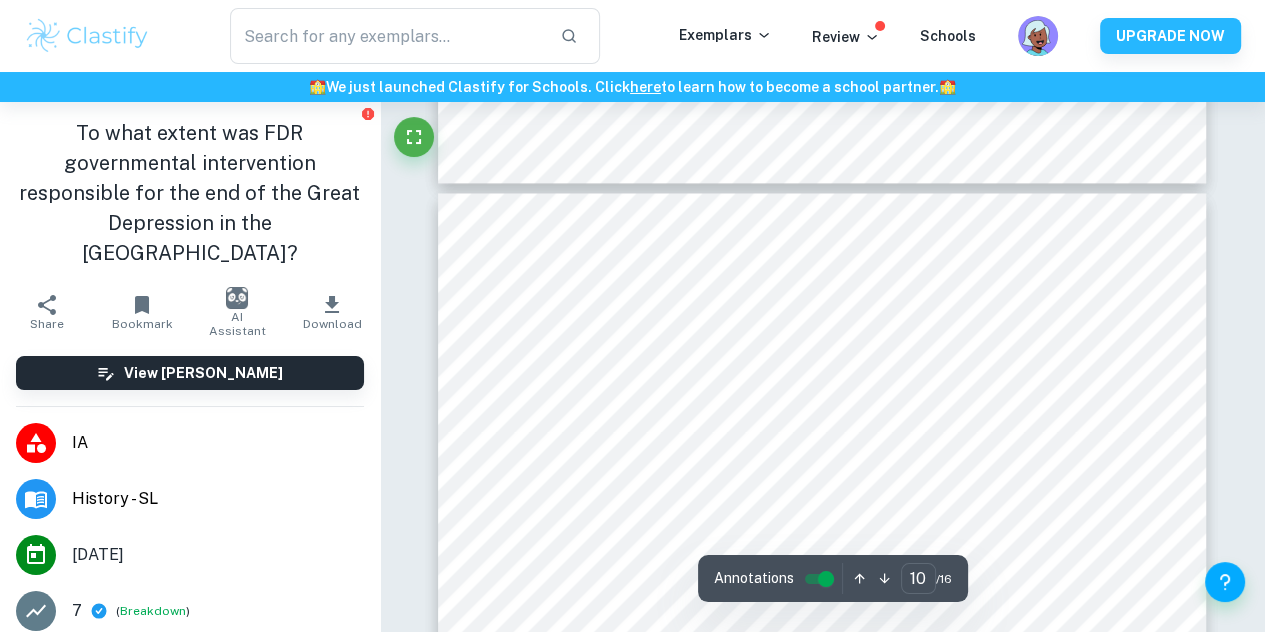 scroll, scrollTop: 9082, scrollLeft: 0, axis: vertical 